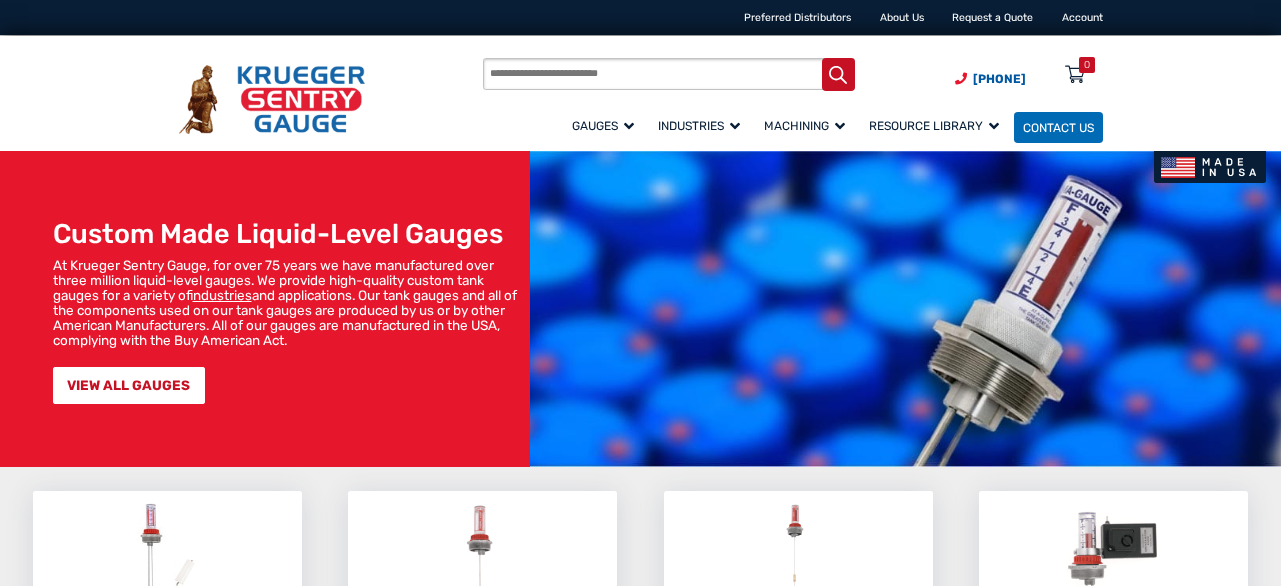 scroll, scrollTop: 0, scrollLeft: 0, axis: both 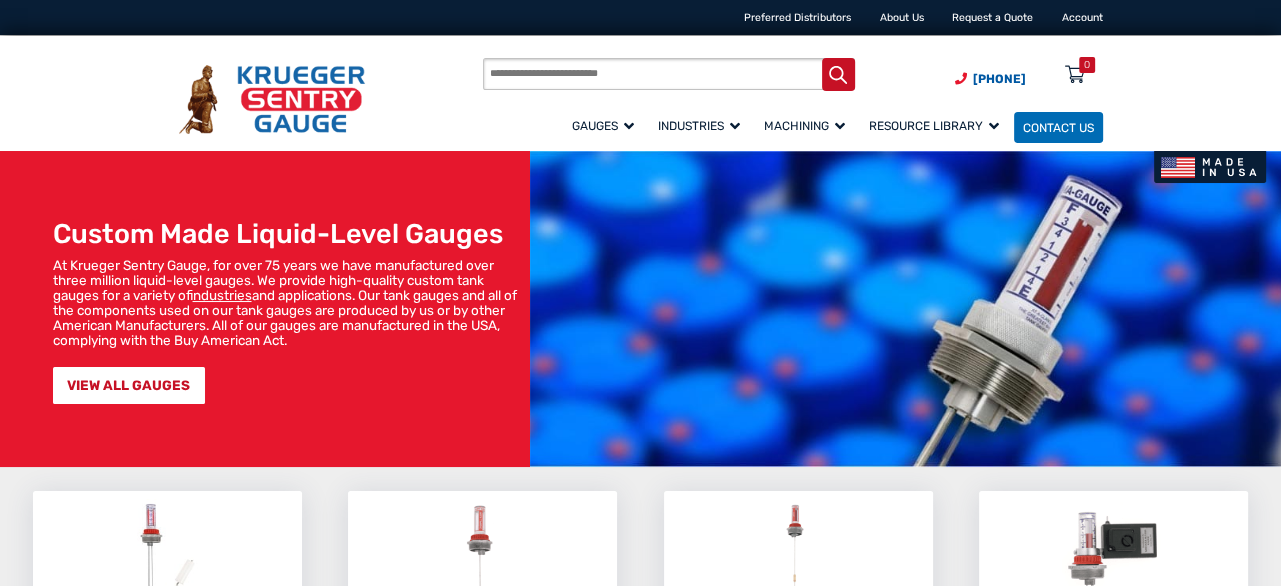 click on "Products search" at bounding box center [668, 74] 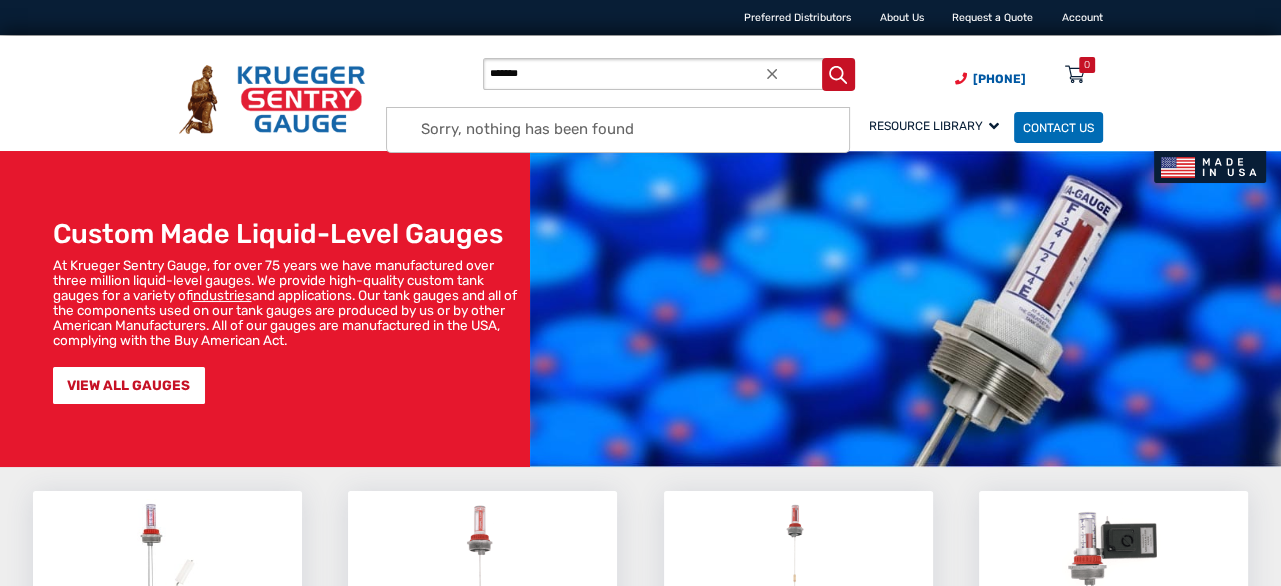 click on "*******" at bounding box center [668, 74] 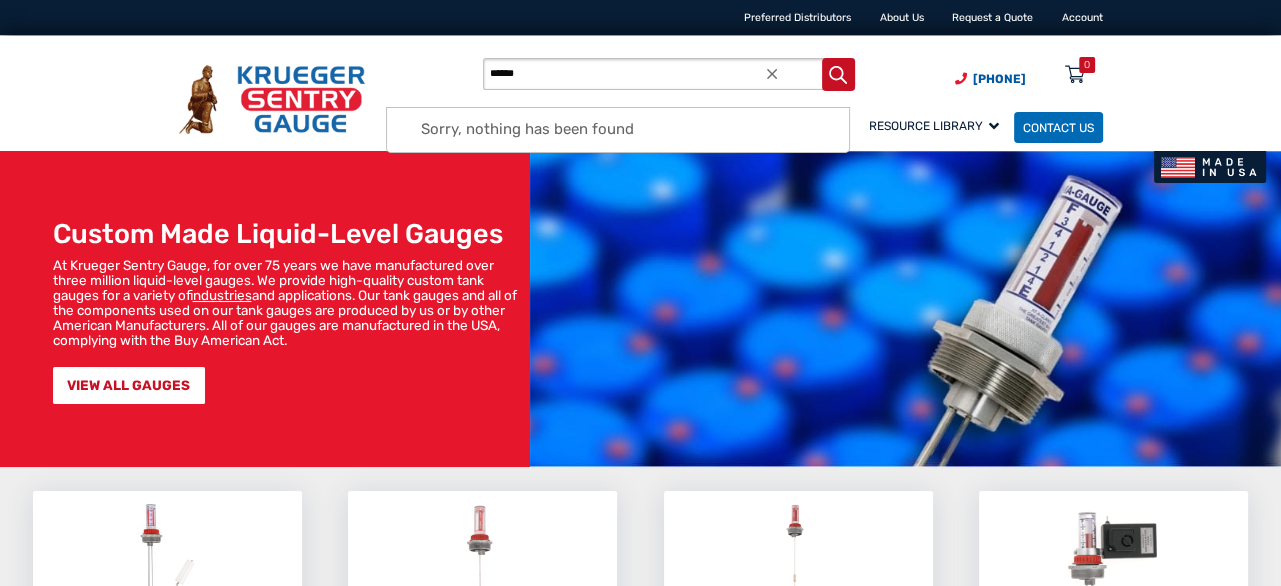 type on "******" 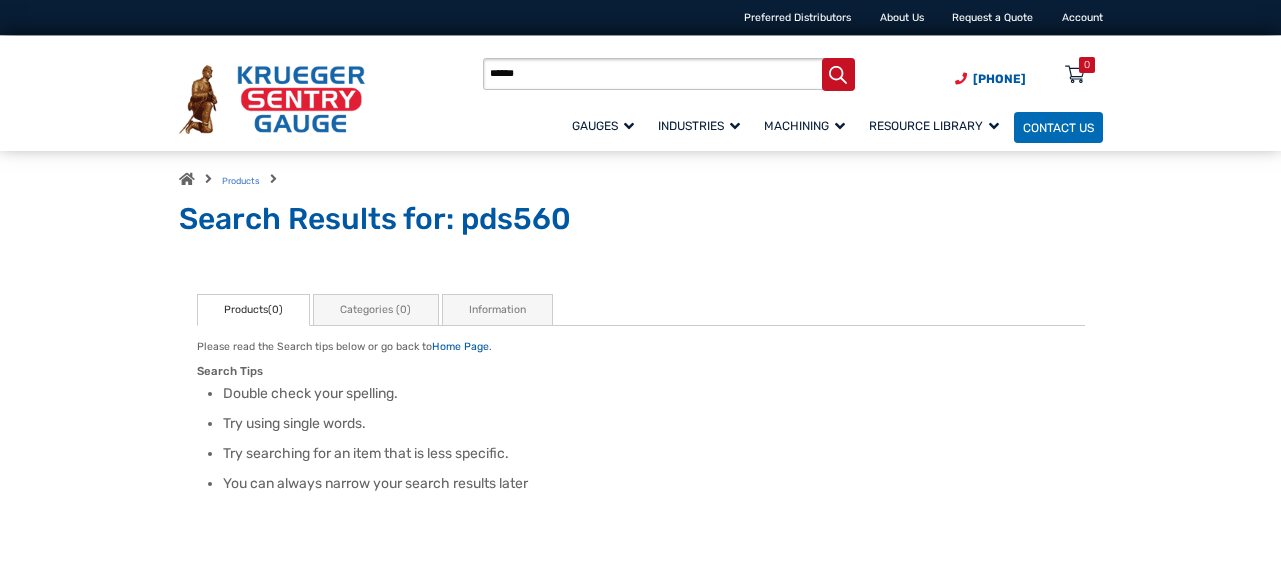 scroll, scrollTop: 0, scrollLeft: 0, axis: both 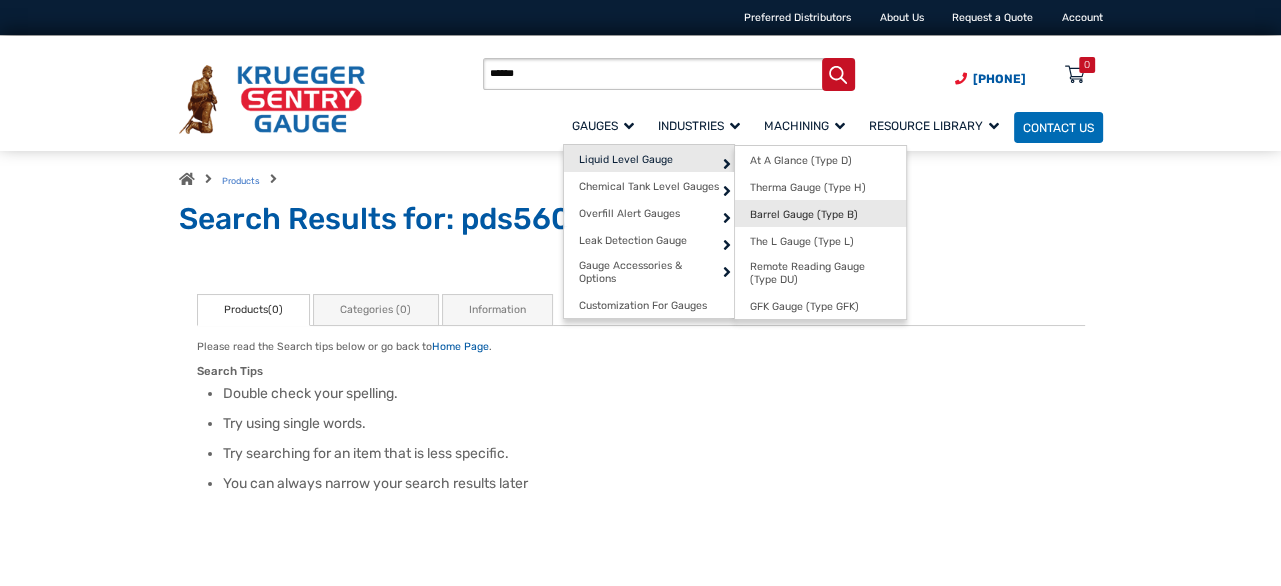 click on "Barrel Gauge (Type B)" at bounding box center (804, 214) 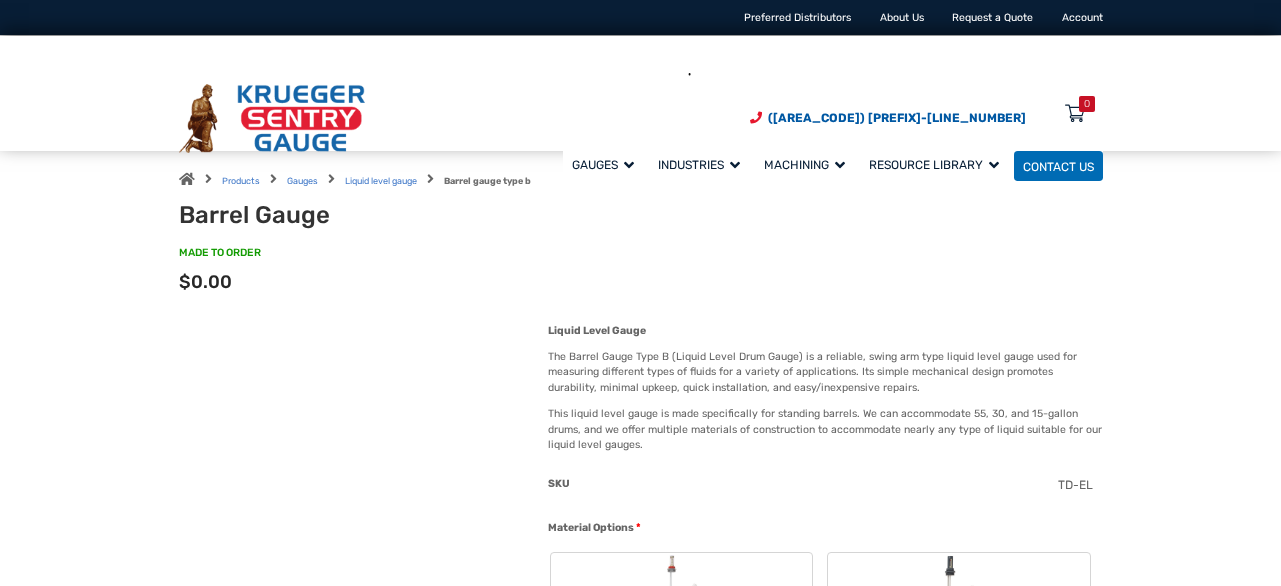 scroll, scrollTop: 0, scrollLeft: 0, axis: both 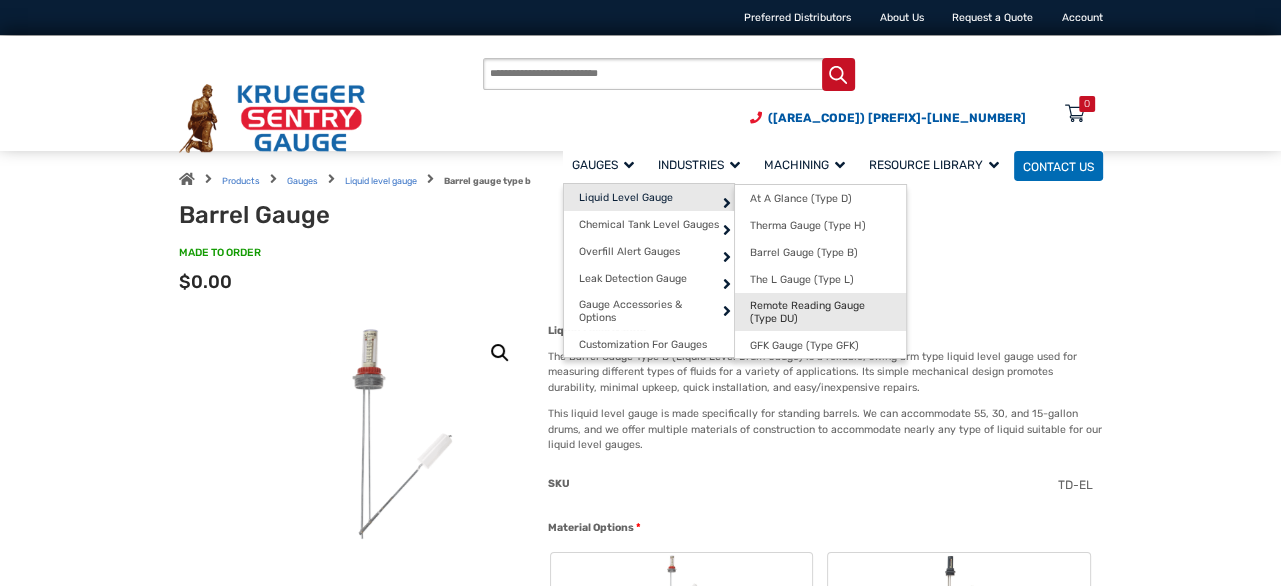 click on "Remote Reading Gauge (Type DU)" at bounding box center (820, 312) 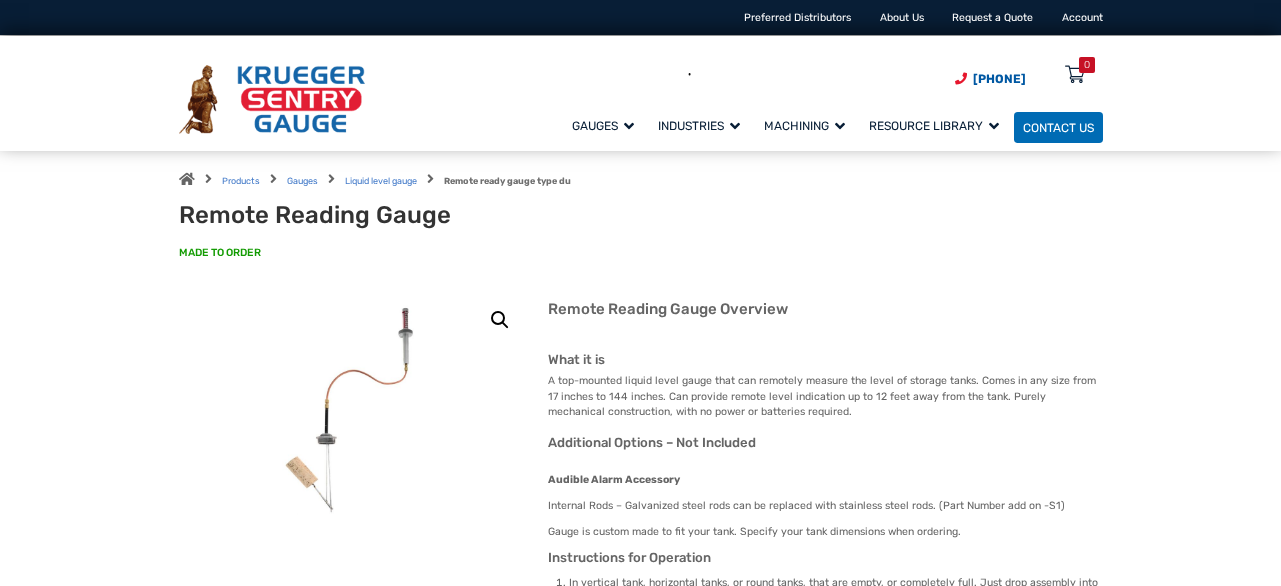 scroll, scrollTop: 0, scrollLeft: 0, axis: both 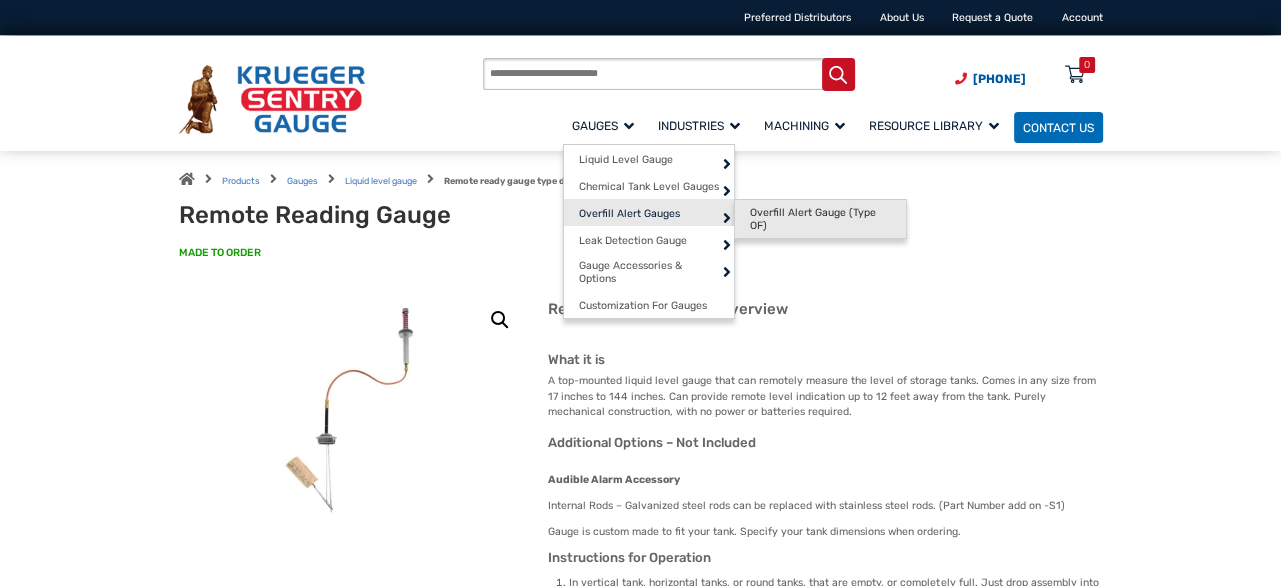 click on "Overfill Alert Gauge (Type OF)" at bounding box center [820, 219] 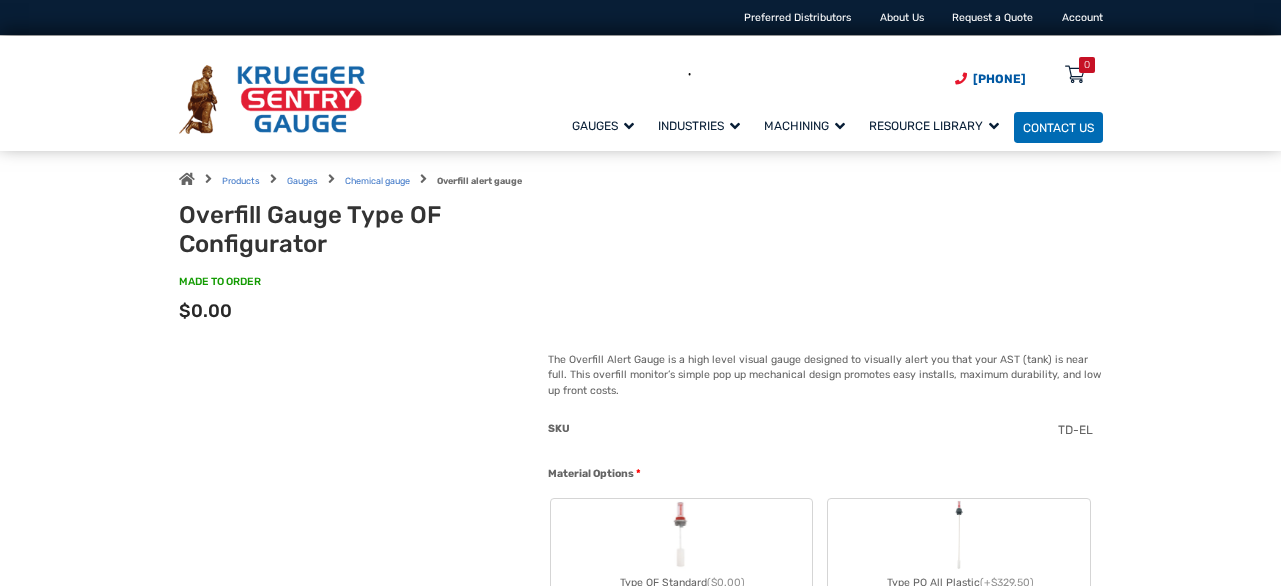 scroll, scrollTop: 0, scrollLeft: 0, axis: both 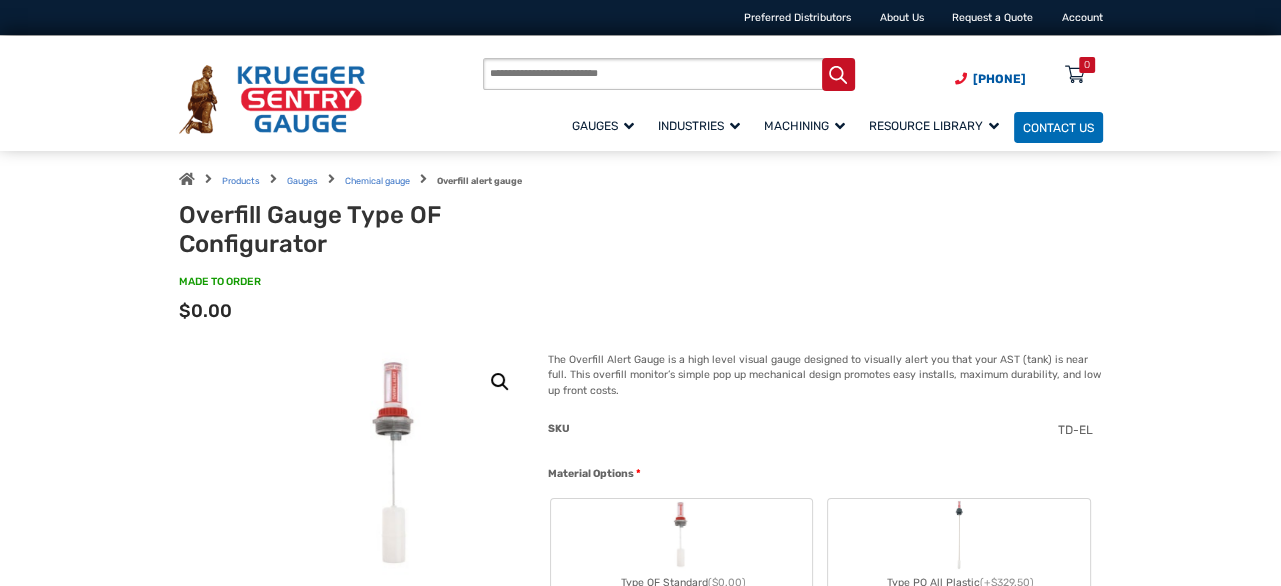 click on "Products search" at bounding box center [668, 74] 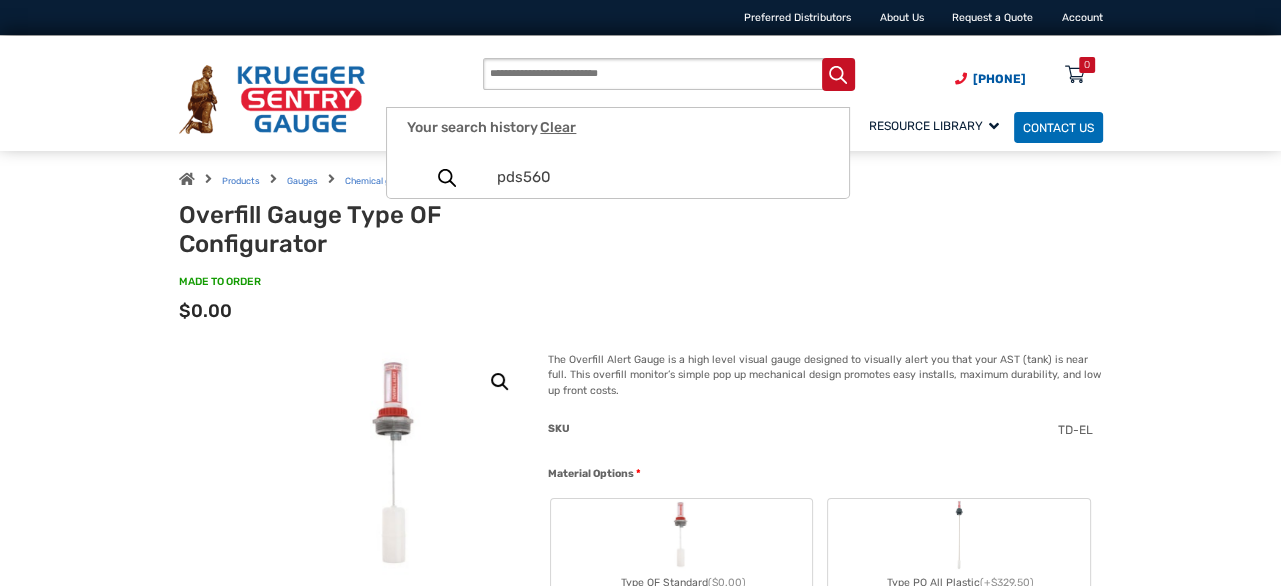 click on "Products Gauges Chemical gauge Overfill alert gauge" at bounding box center (641, 179) 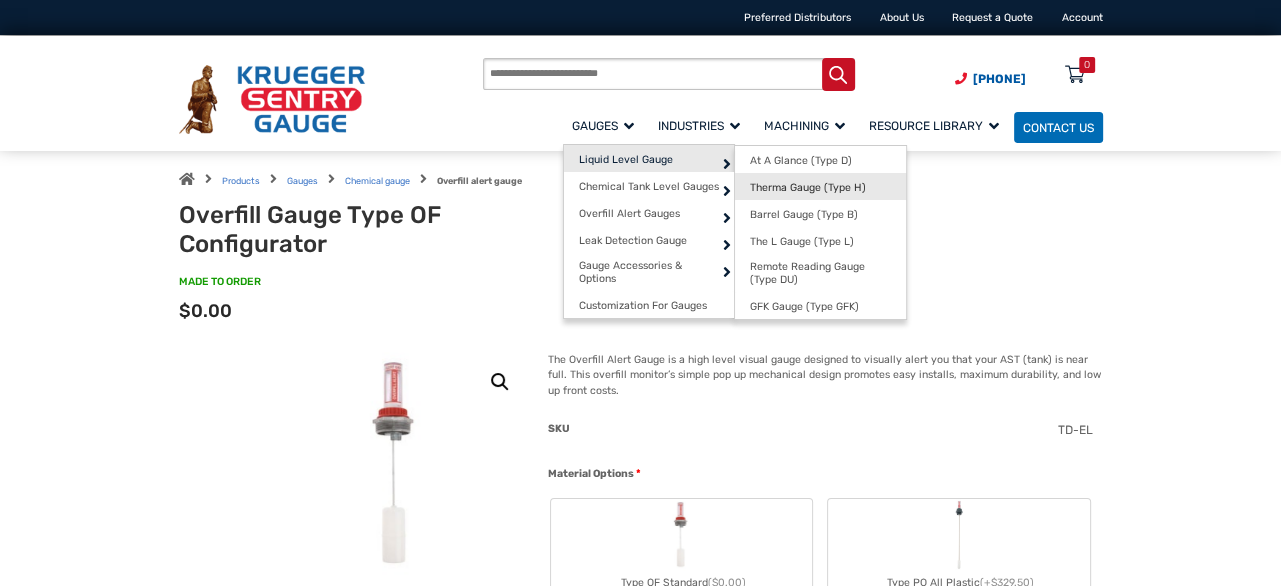 click on "Therma Gauge (Type H)" at bounding box center [808, 187] 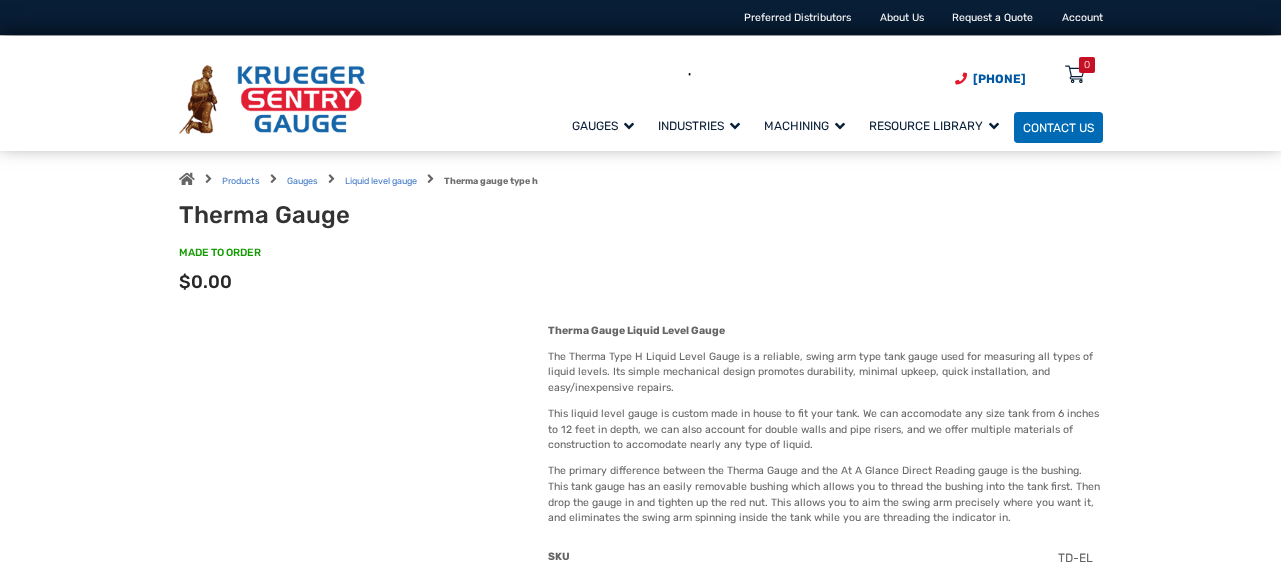 scroll, scrollTop: 0, scrollLeft: 0, axis: both 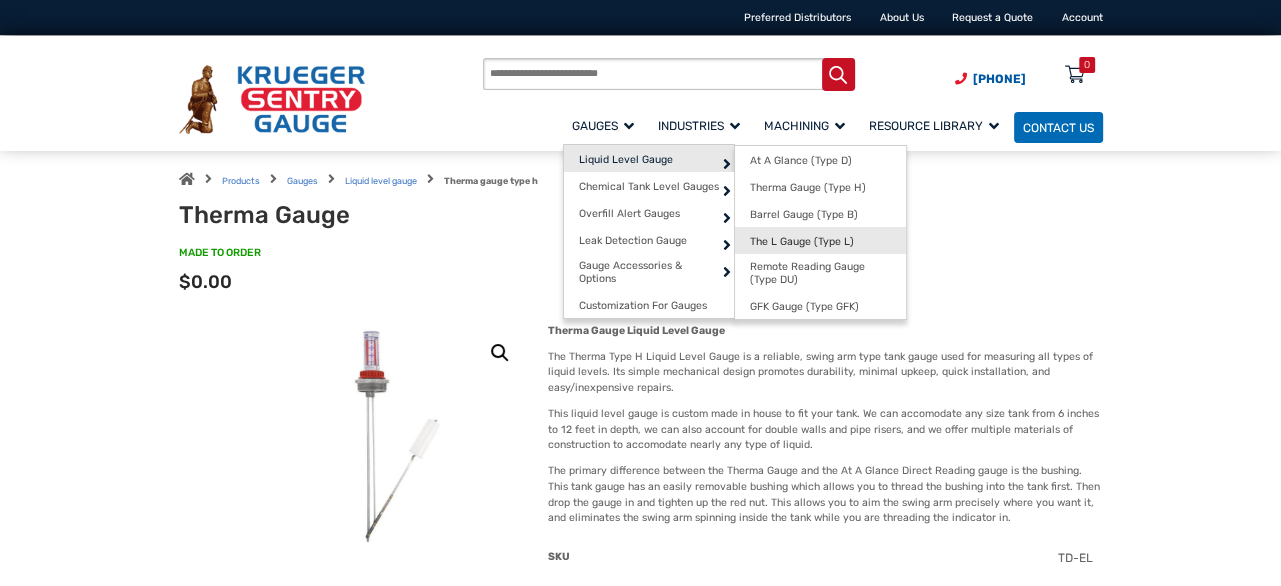 click on "The L Gauge (Type L)" at bounding box center (802, 241) 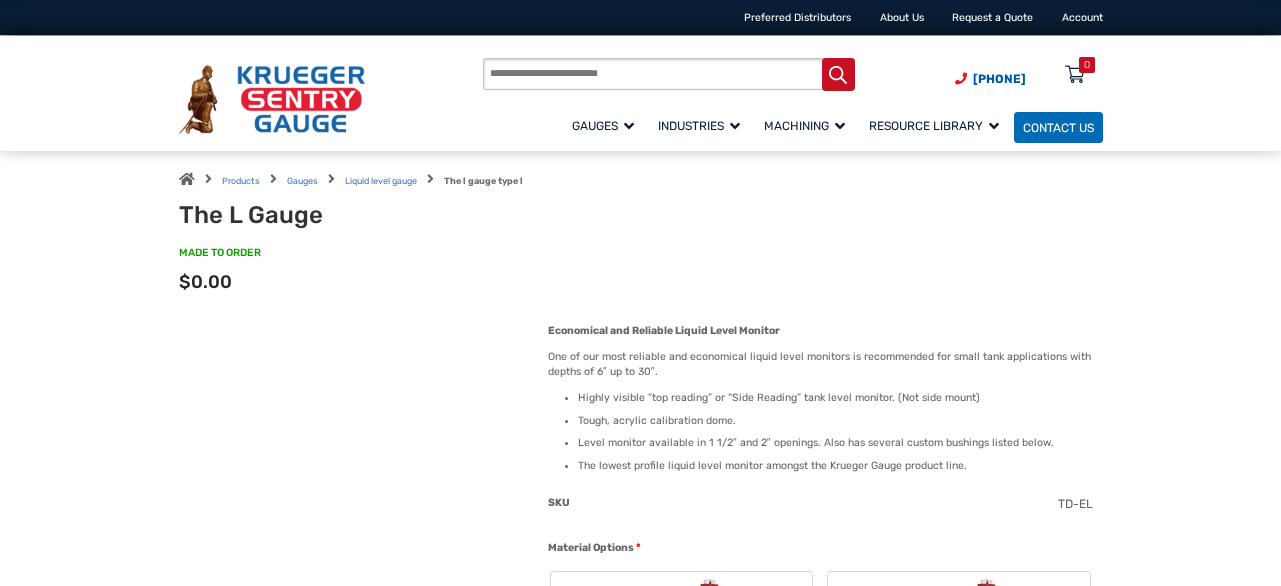 scroll, scrollTop: 0, scrollLeft: 0, axis: both 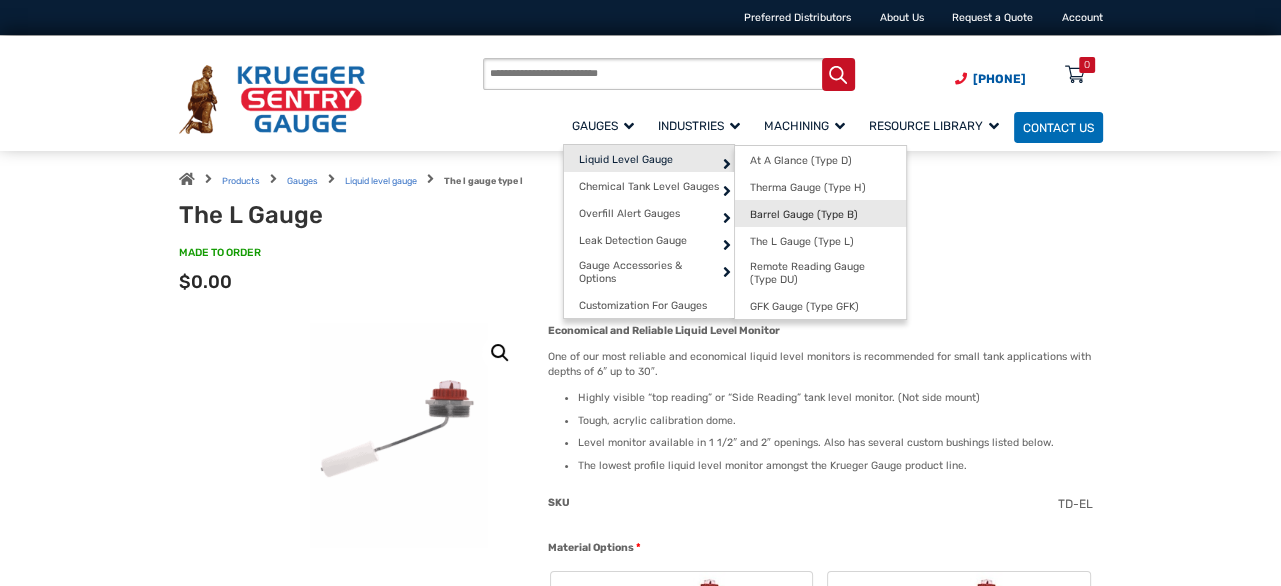 click on "Barrel Gauge (Type B)" at bounding box center [804, 214] 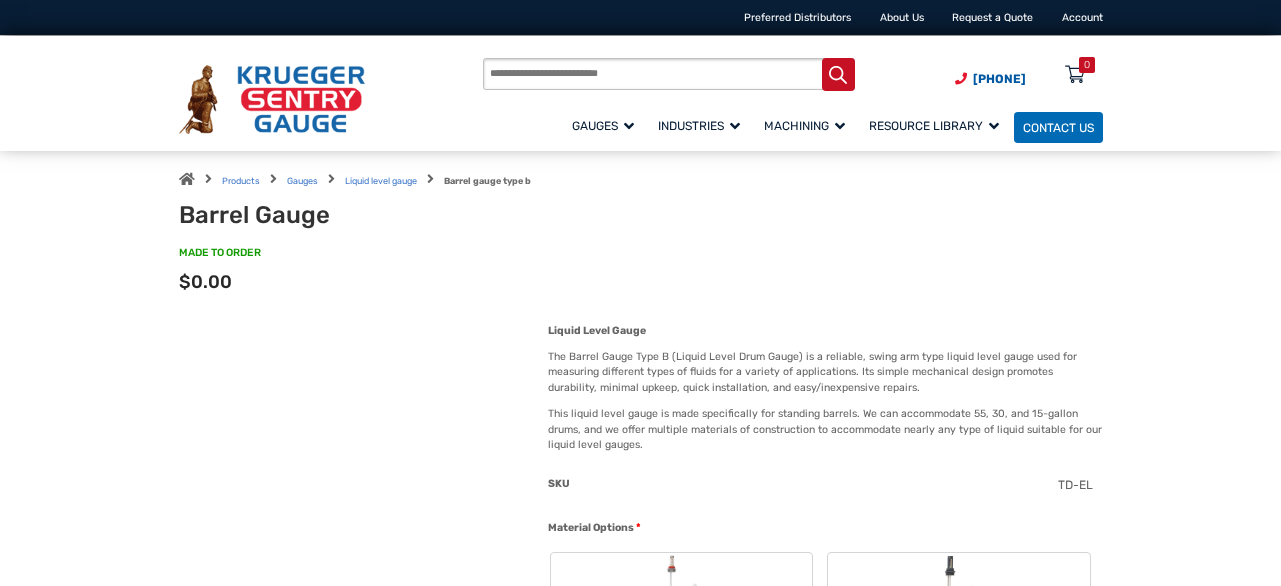 scroll, scrollTop: 0, scrollLeft: 0, axis: both 